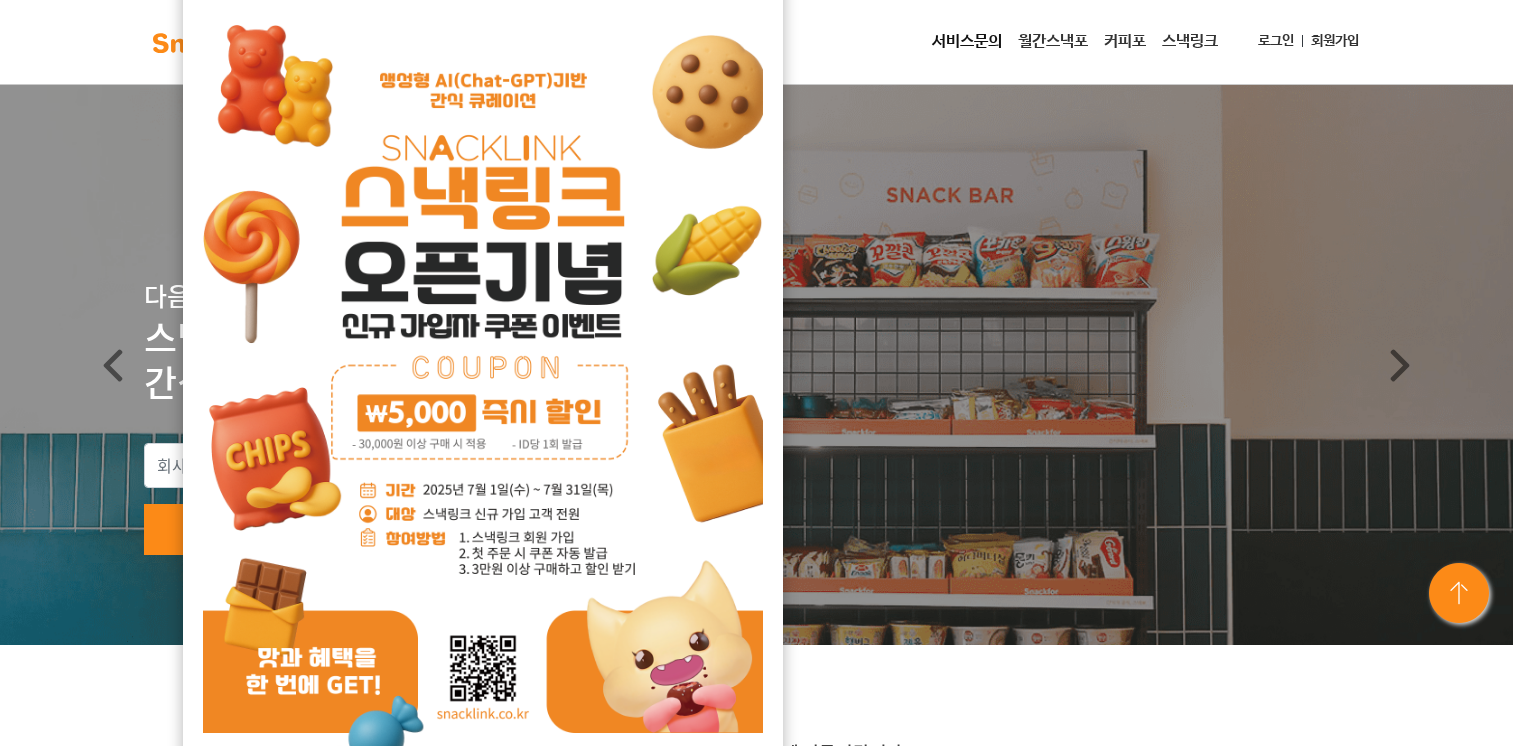 scroll, scrollTop: 0, scrollLeft: 0, axis: both 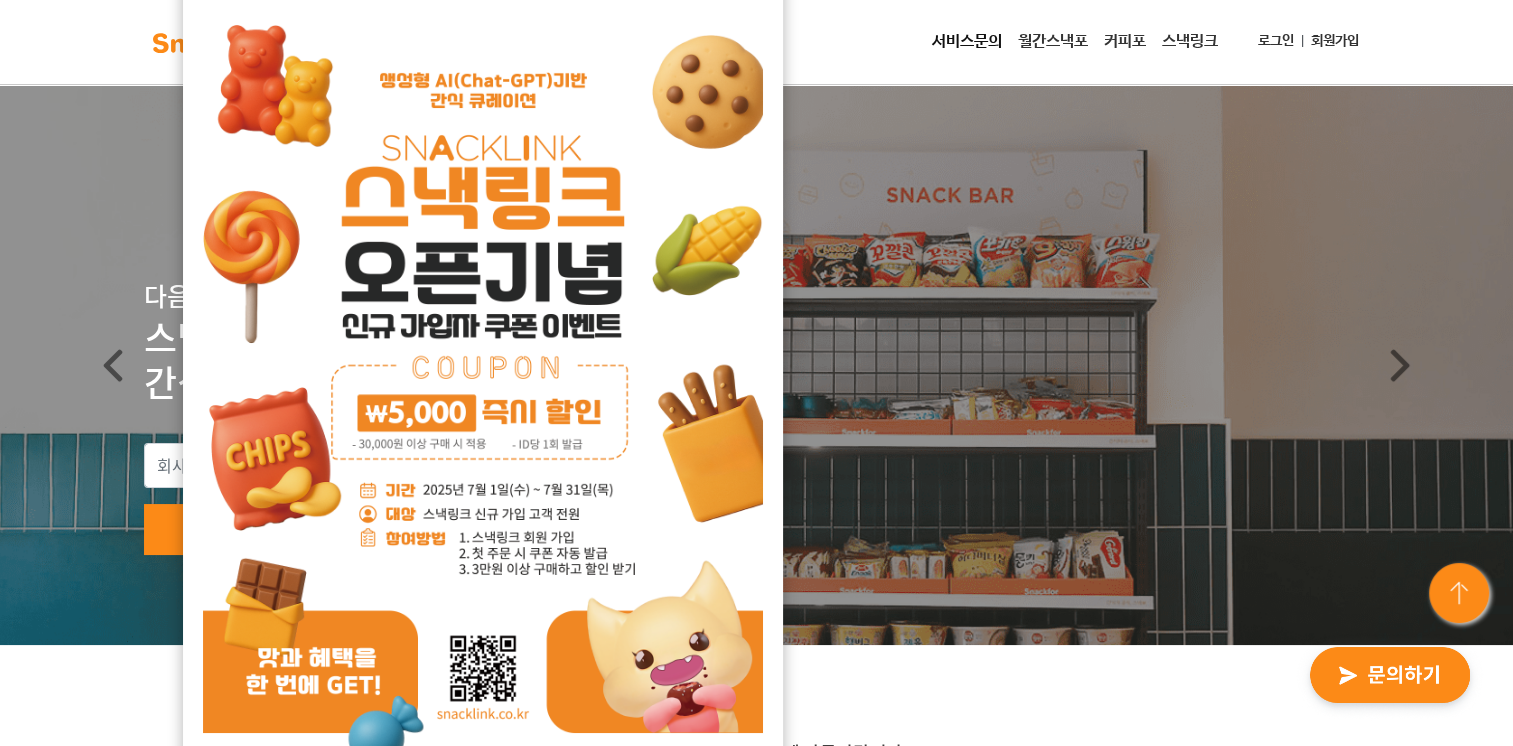 click on "업계의 리더 기업들과 함께 만들어갑니다!" at bounding box center (756, 993) 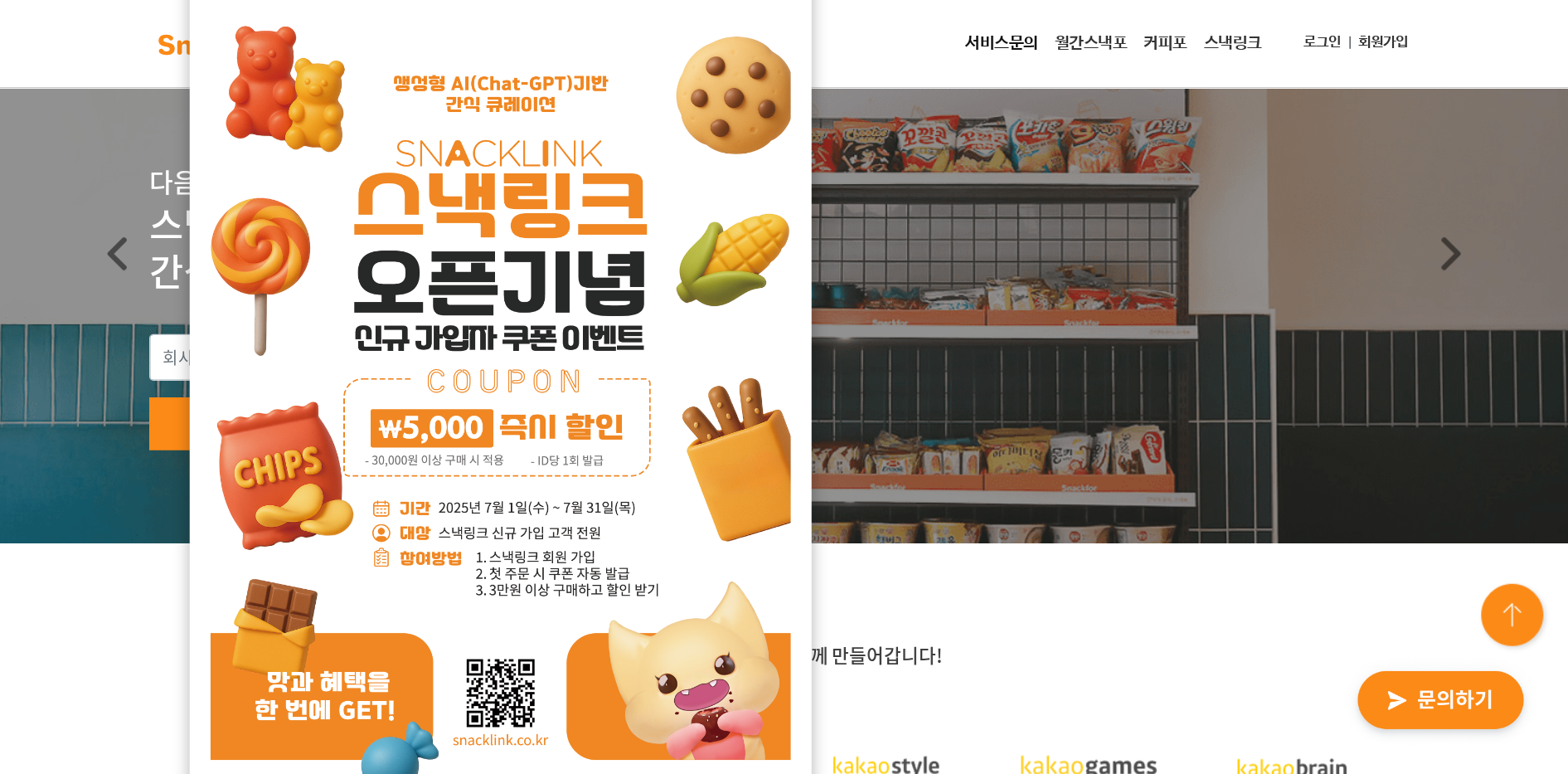 scroll, scrollTop: 0, scrollLeft: 0, axis: both 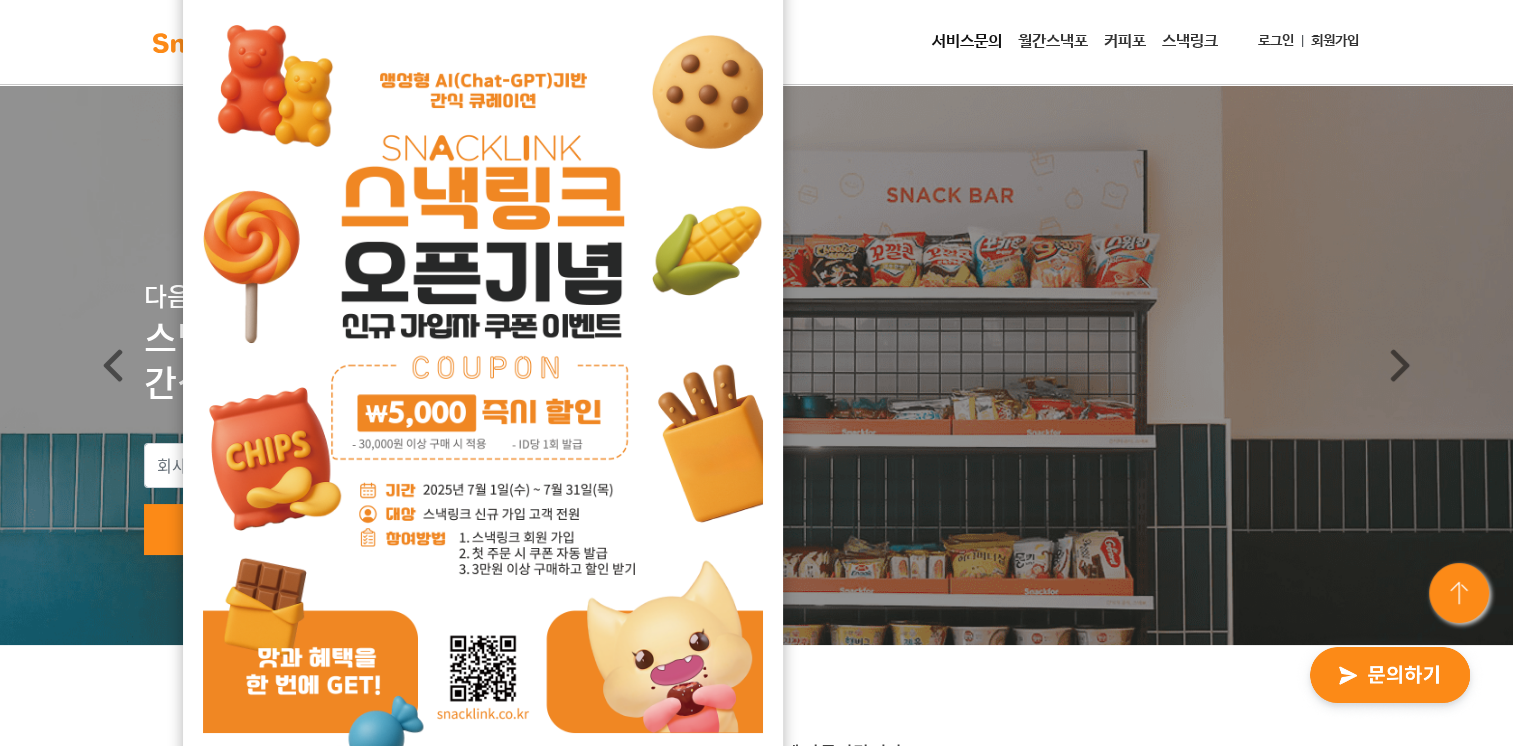 click at bounding box center [483, 393] 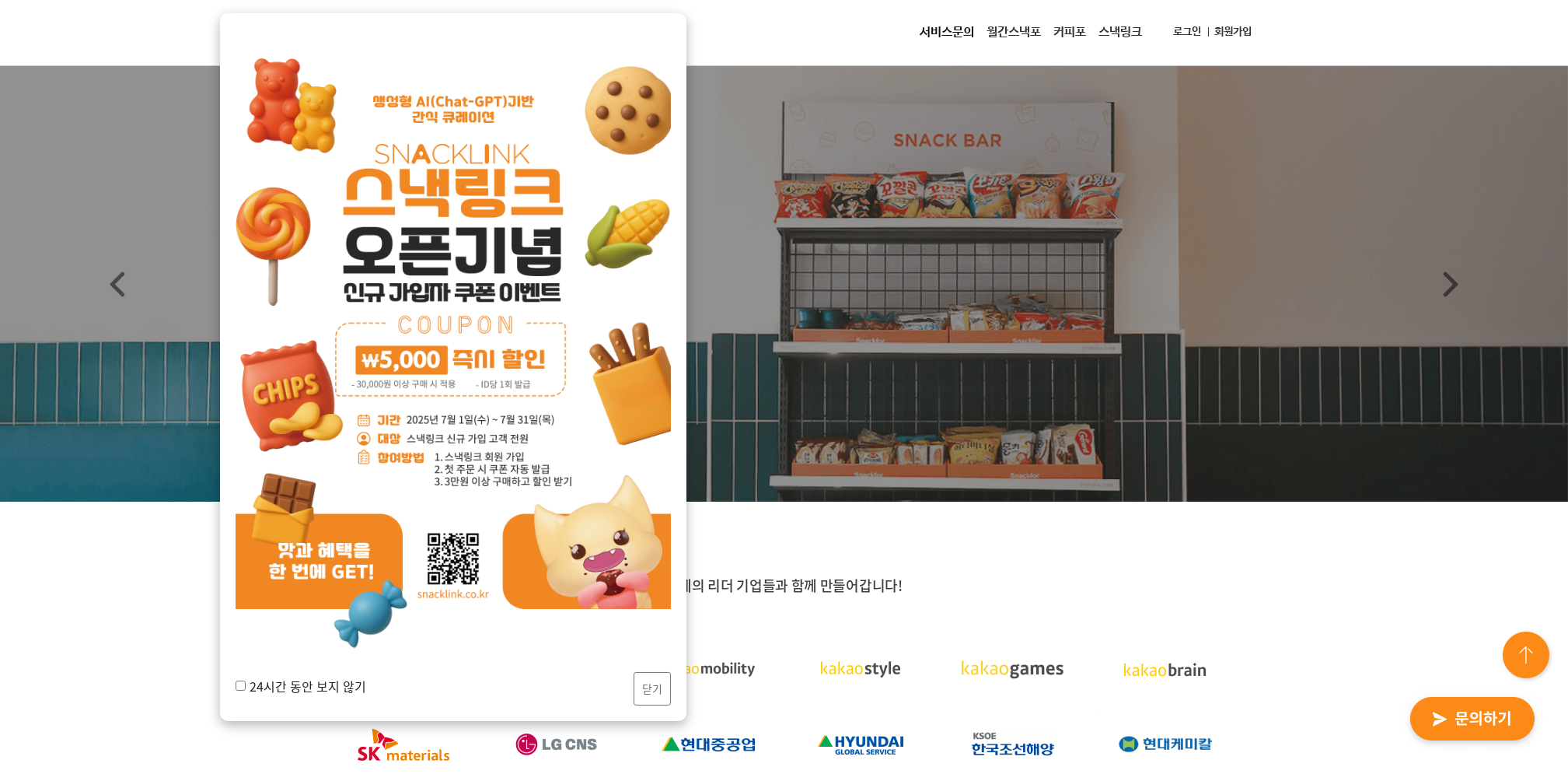 click on "24시간 동안 보지 않기" at bounding box center [301, 686] 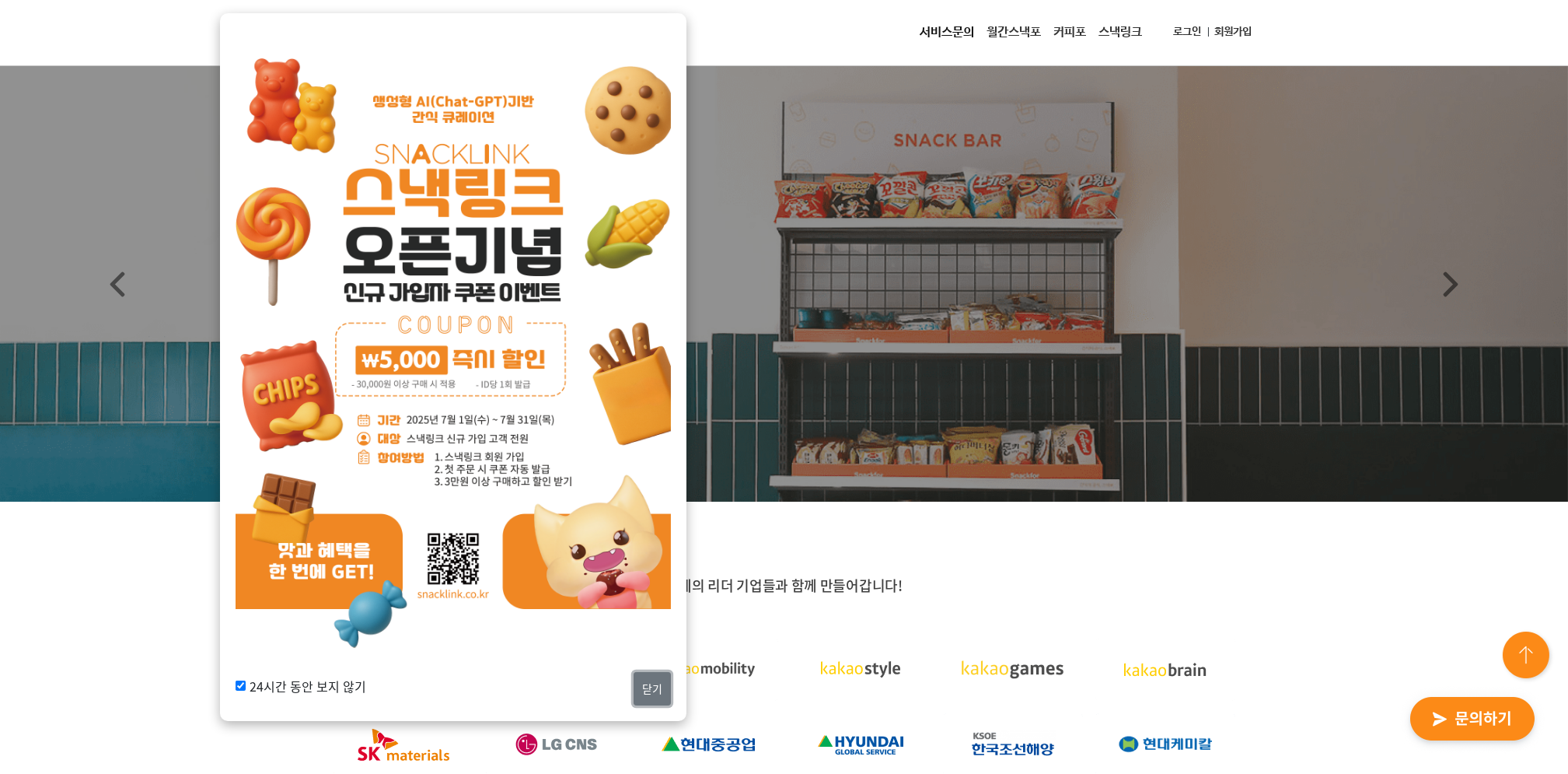 click on "닫기" at bounding box center [652, 688] 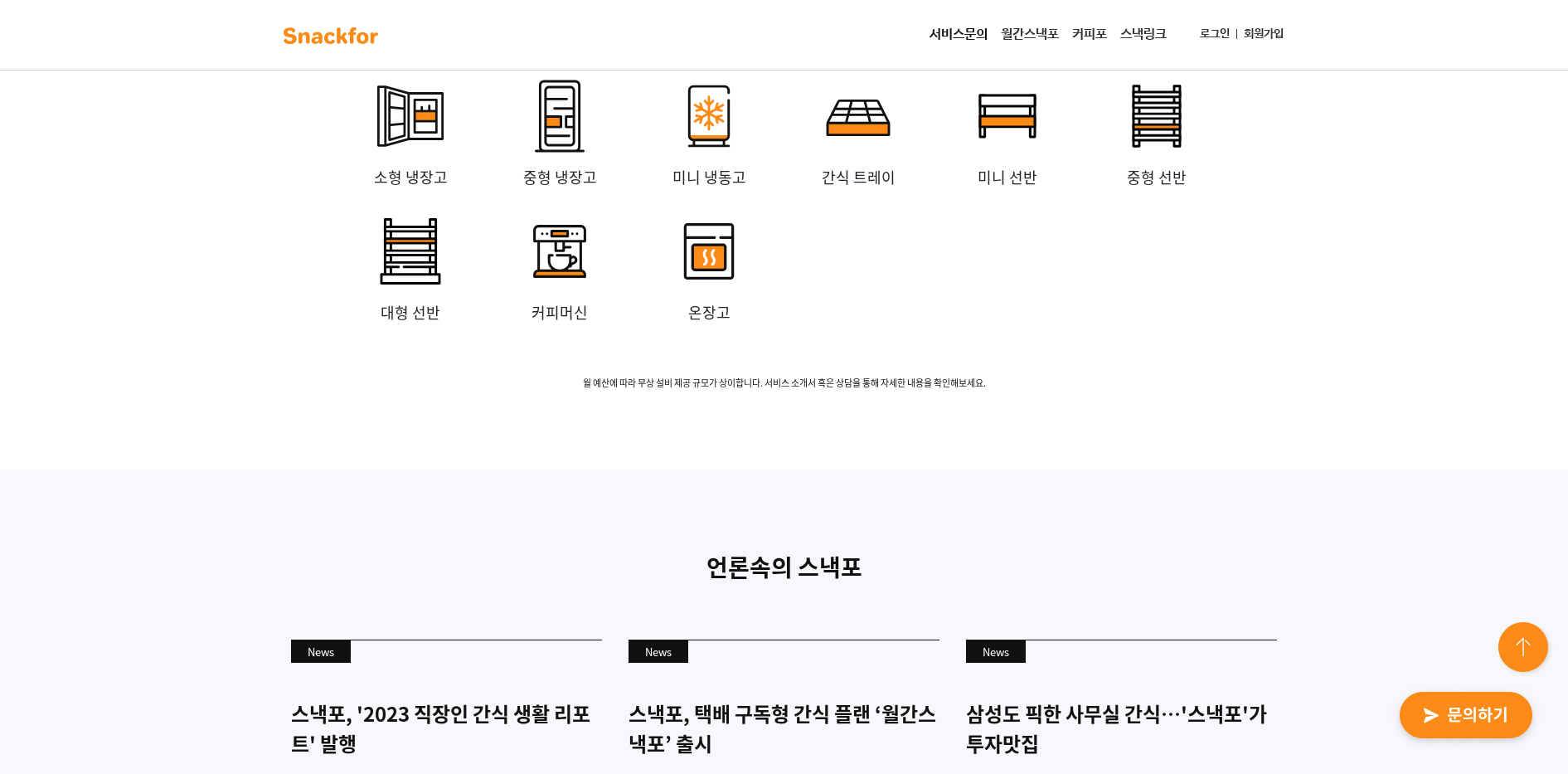scroll, scrollTop: 3941, scrollLeft: 0, axis: vertical 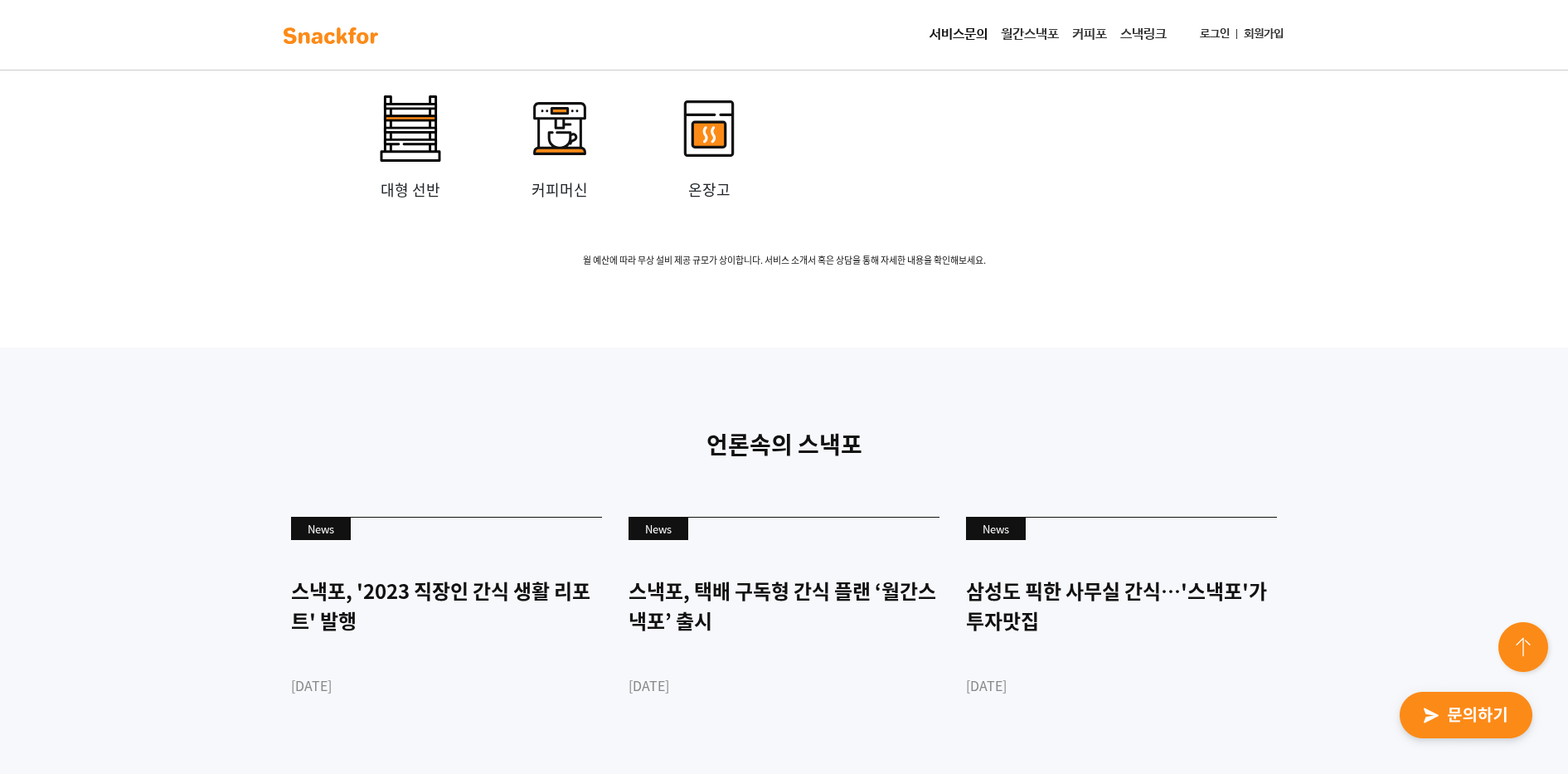 click at bounding box center [709, -472] 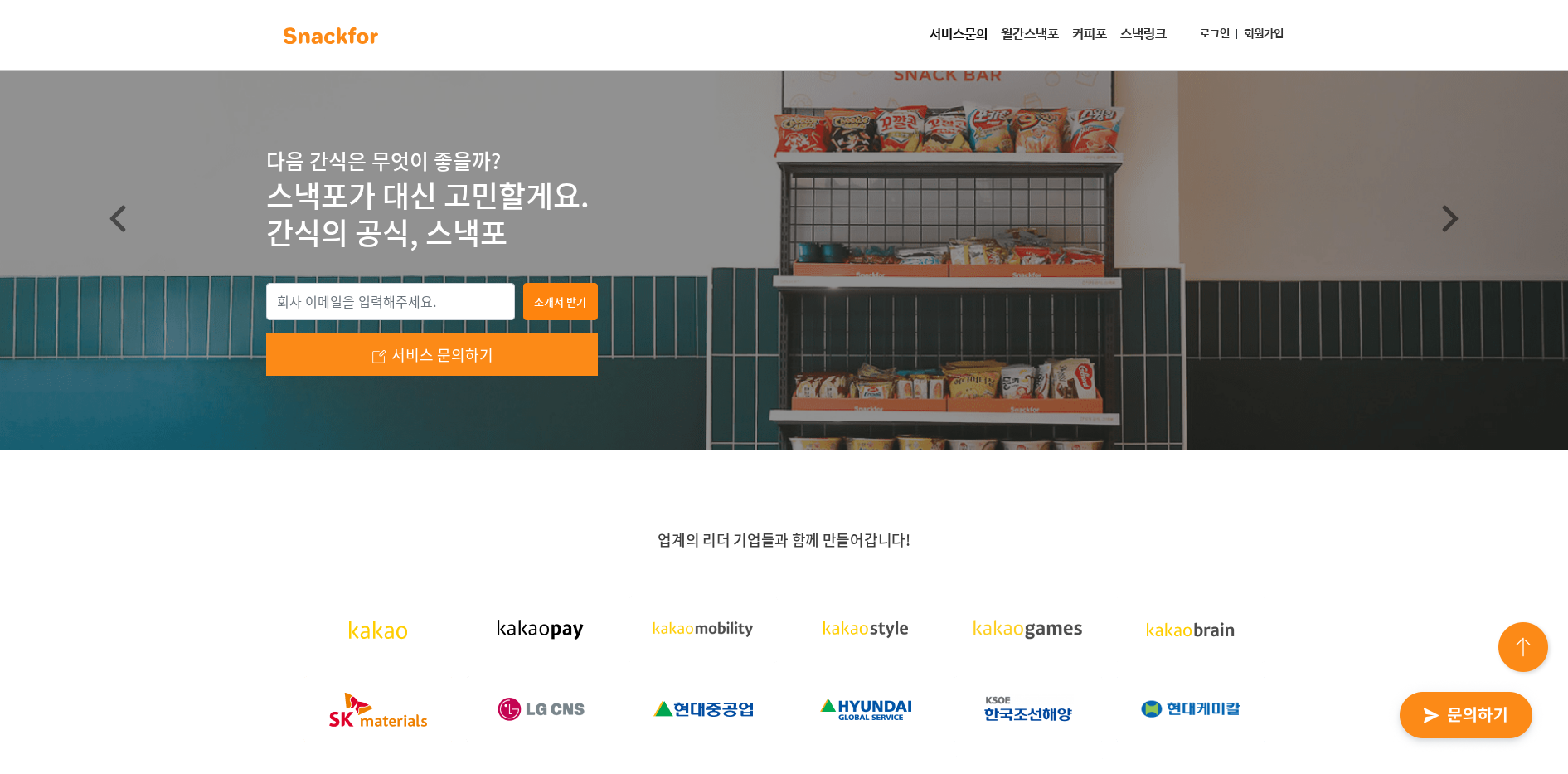 scroll, scrollTop: 0, scrollLeft: 0, axis: both 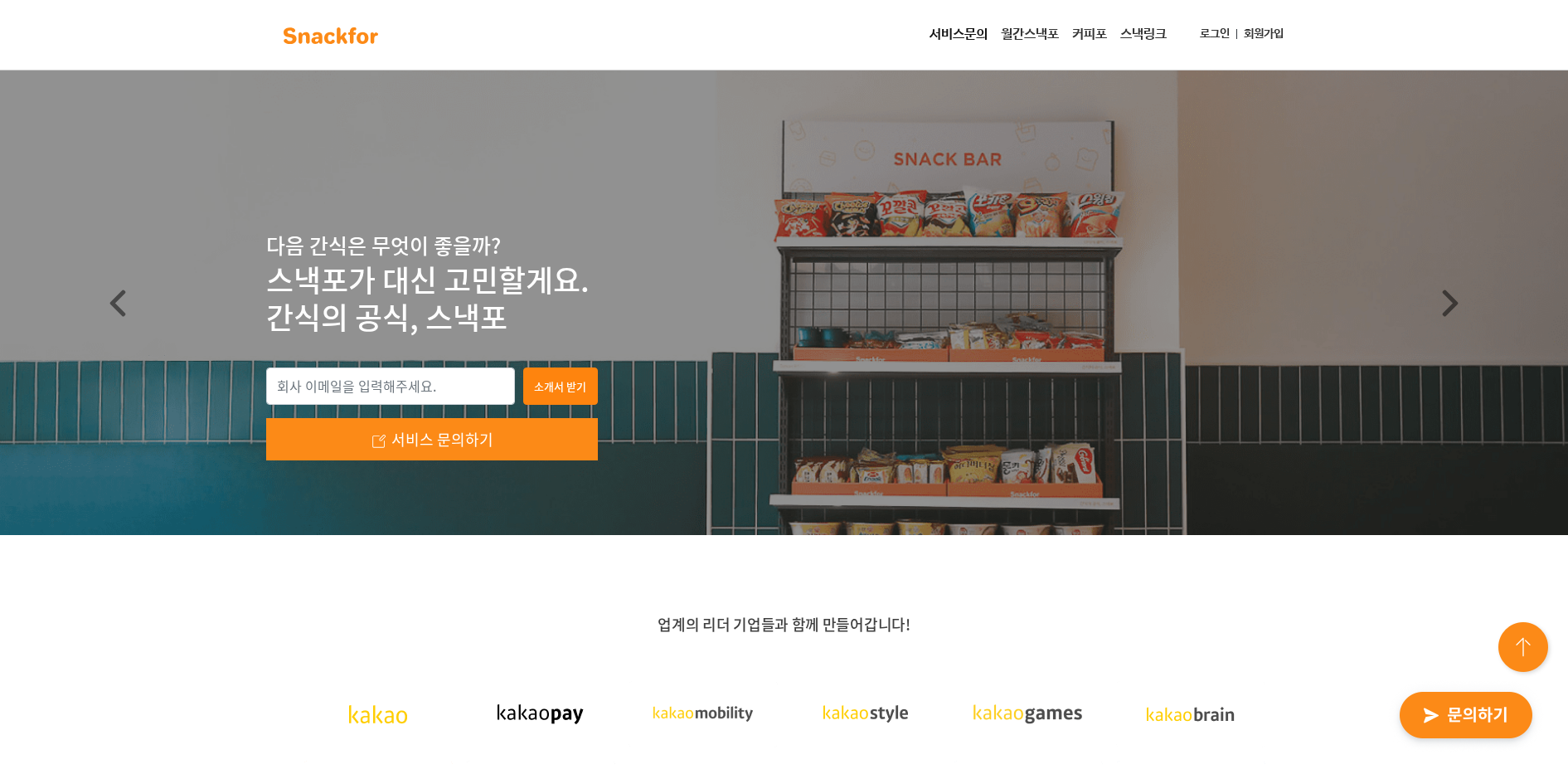 click on "월간스낵포" at bounding box center [1030, 35] 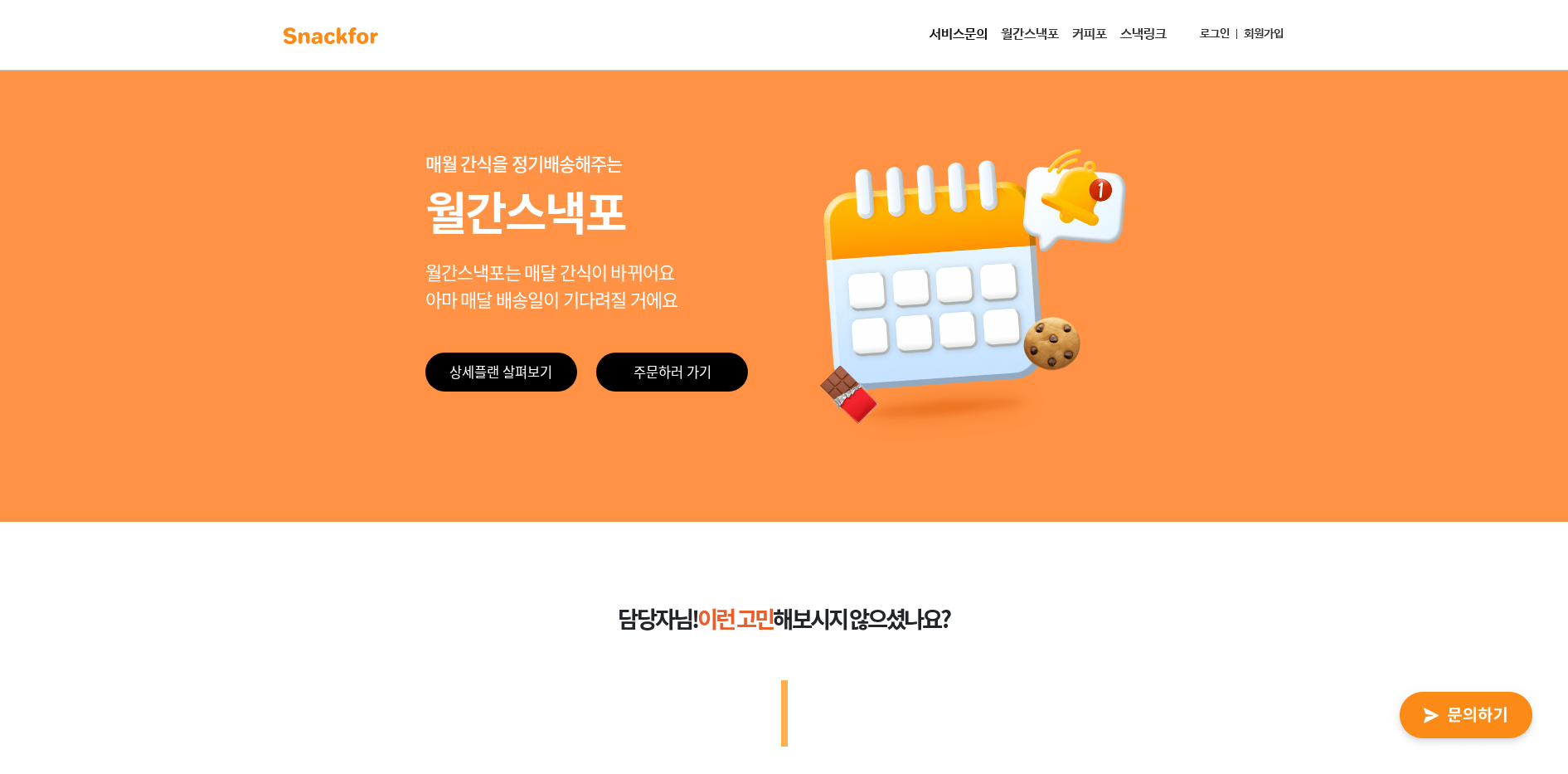 scroll, scrollTop: 0, scrollLeft: 0, axis: both 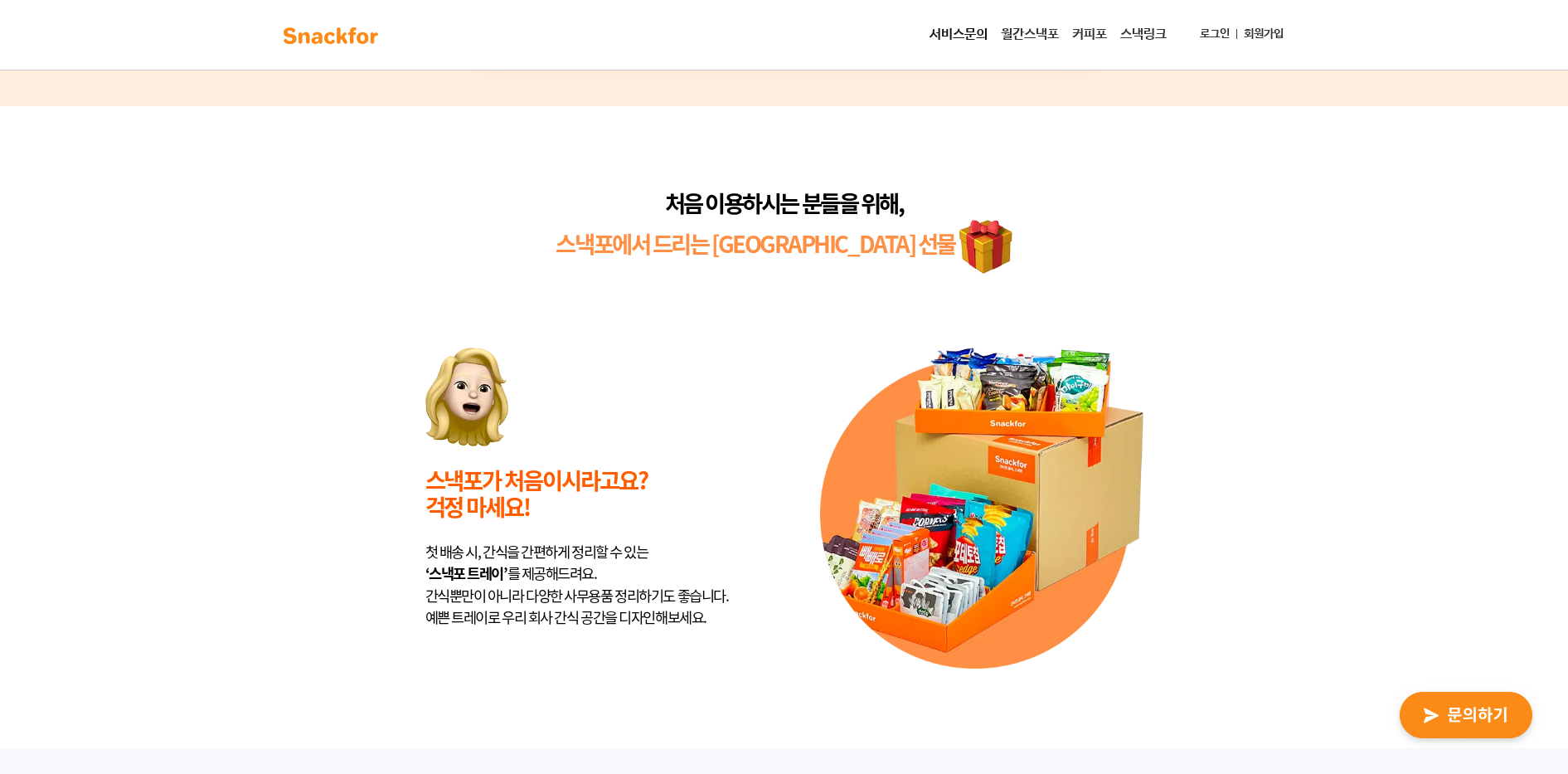 click on "서비스문의" at bounding box center [959, 35] 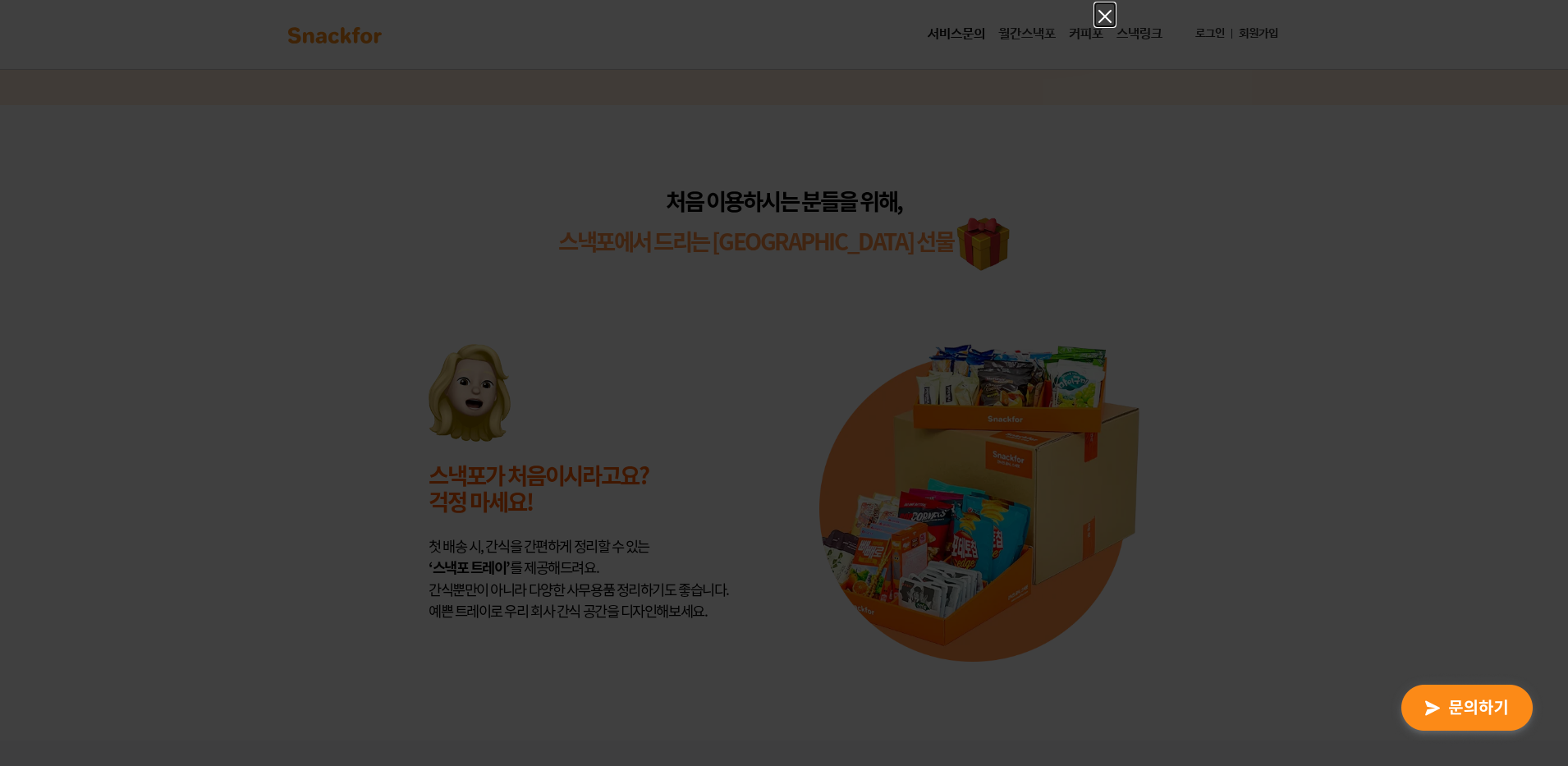 click 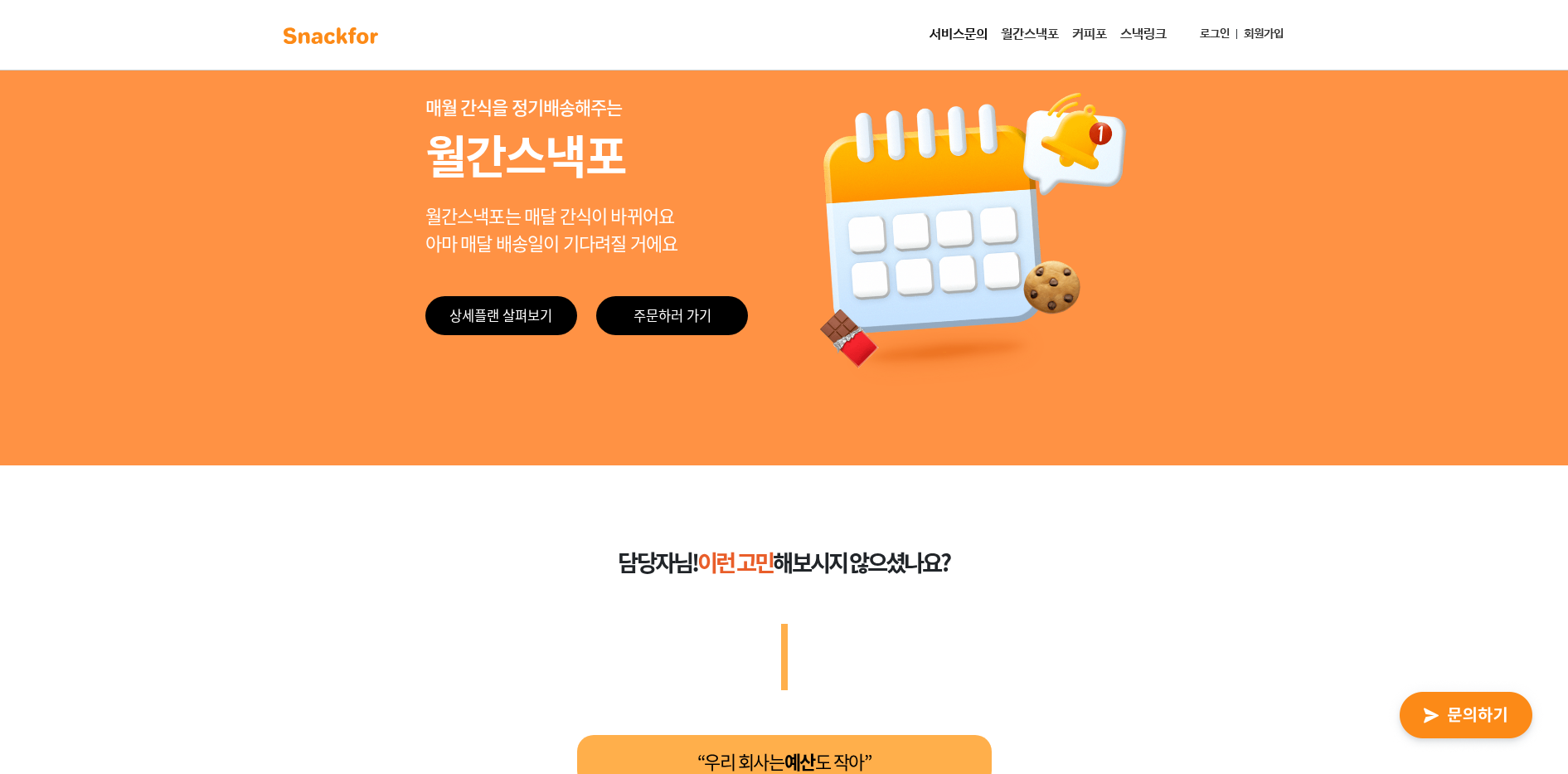 scroll, scrollTop: 0, scrollLeft: 0, axis: both 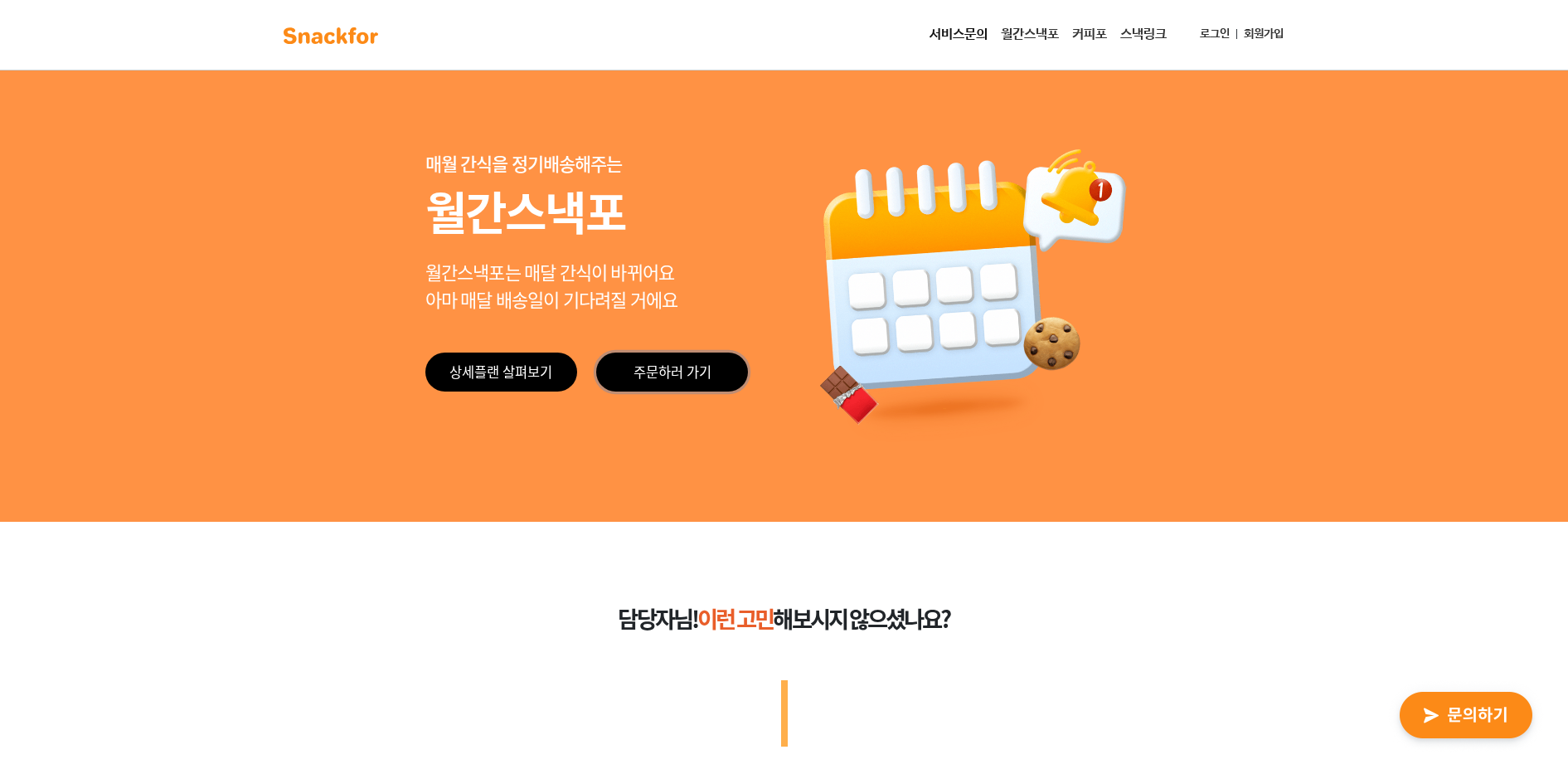 click on "주문하러 가기" at bounding box center [672, 372] 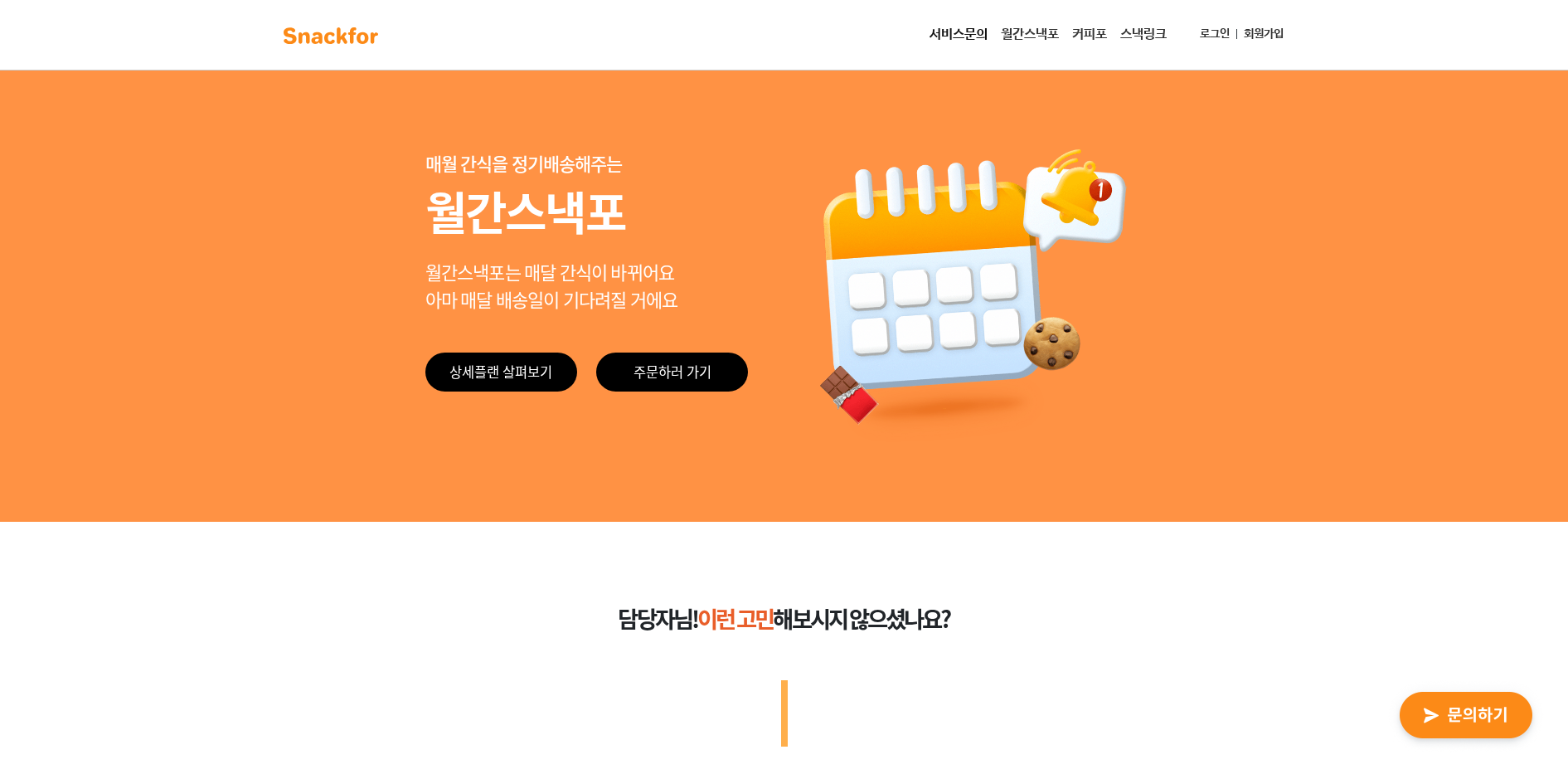 click on "스낵링크" at bounding box center [1143, 35] 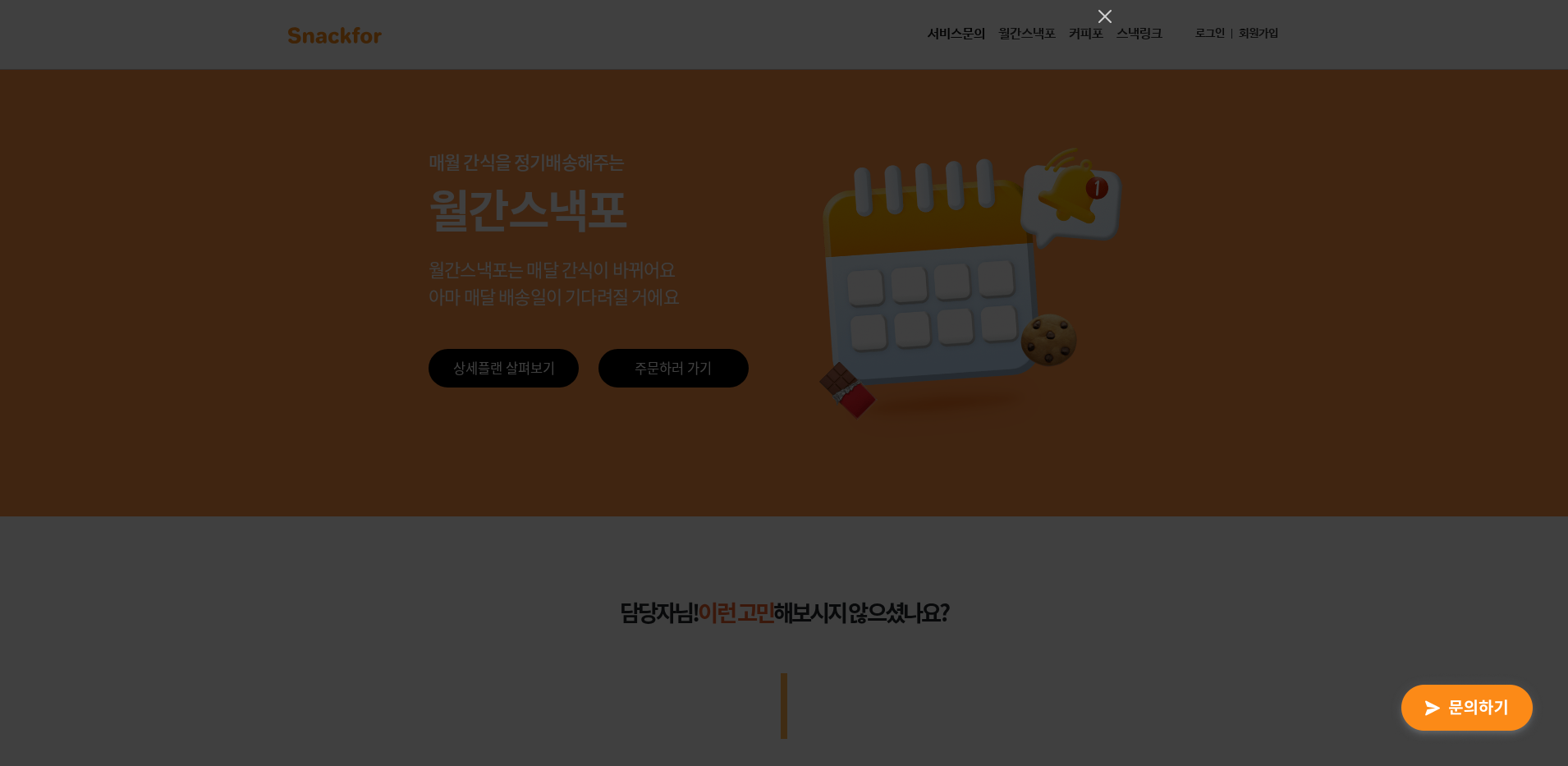 click at bounding box center (784, 383) 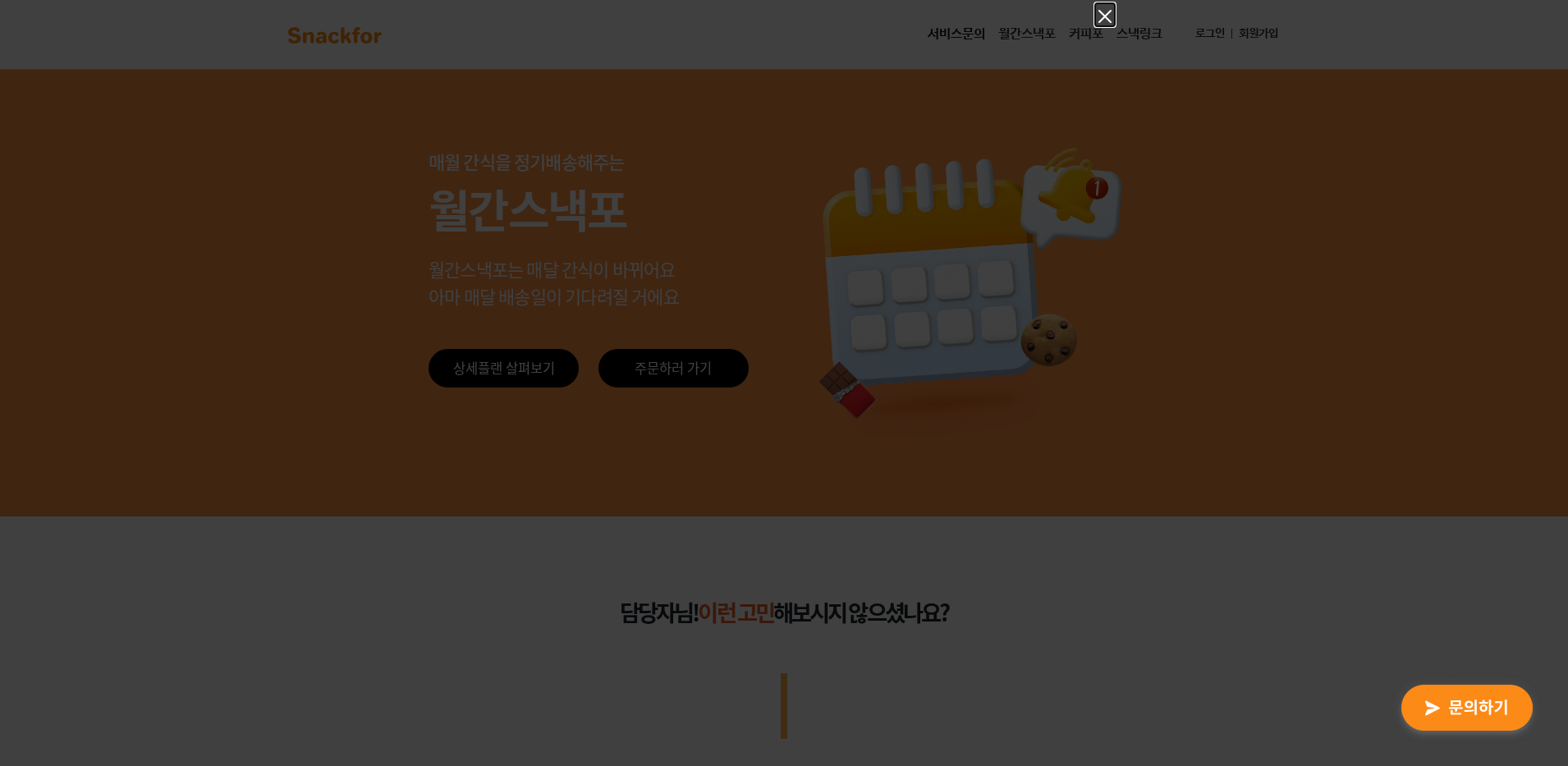 click 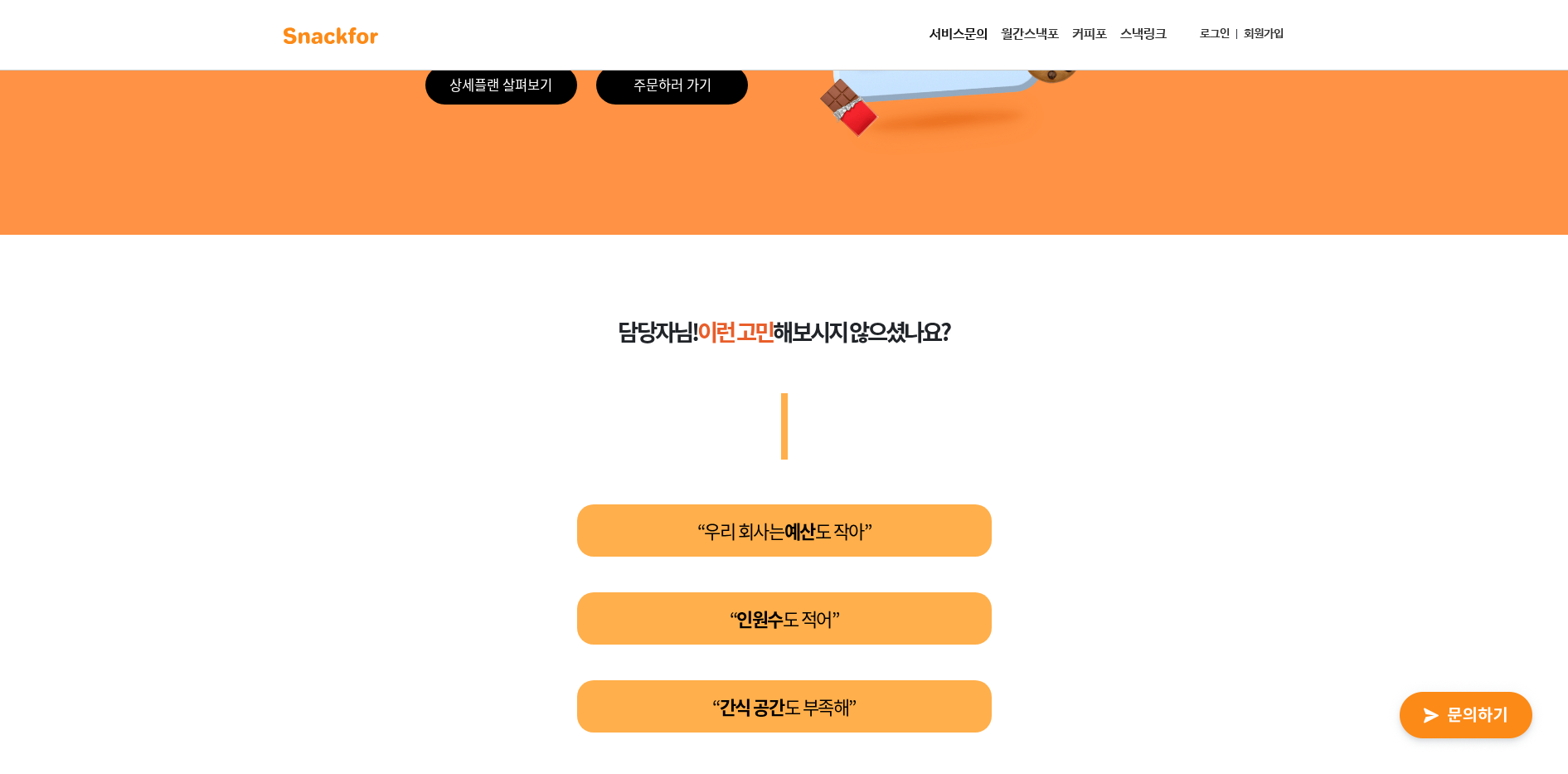scroll, scrollTop: 0, scrollLeft: 0, axis: both 